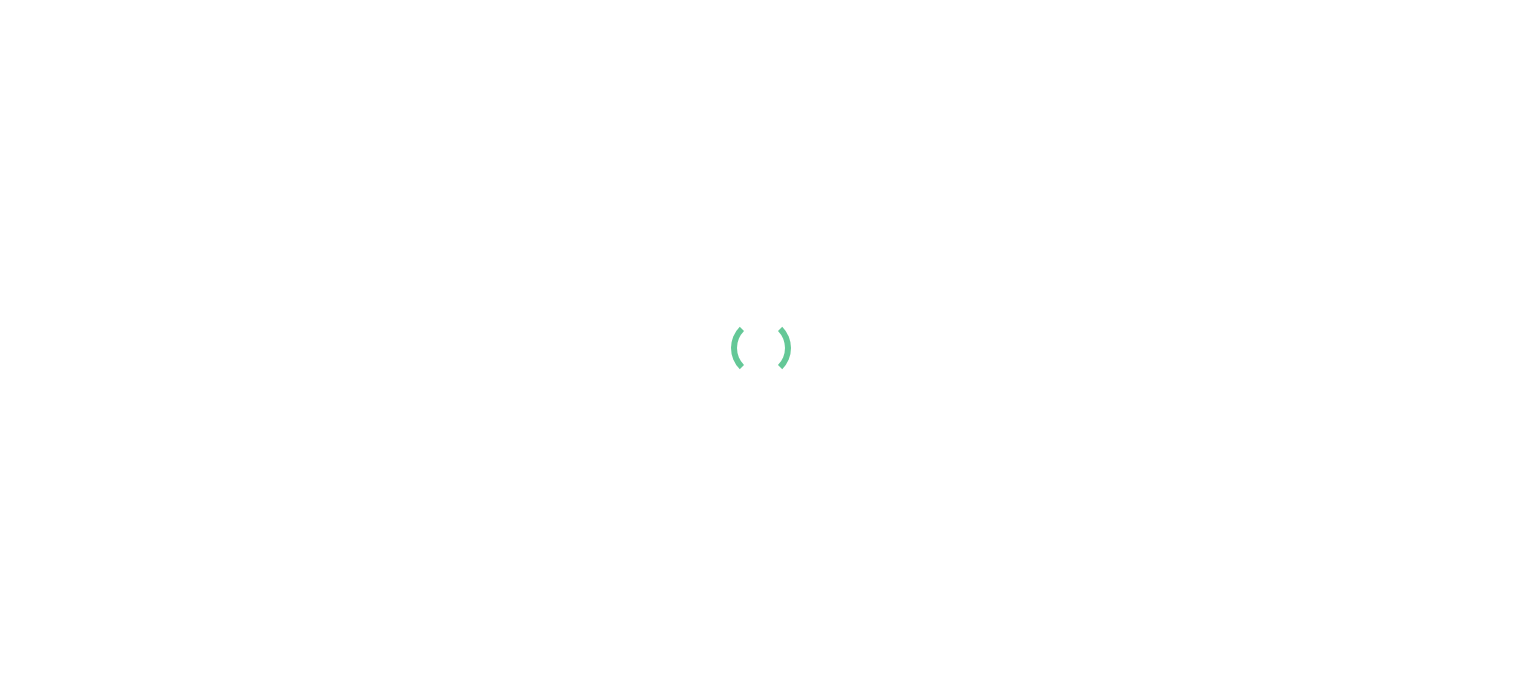 scroll, scrollTop: 0, scrollLeft: 0, axis: both 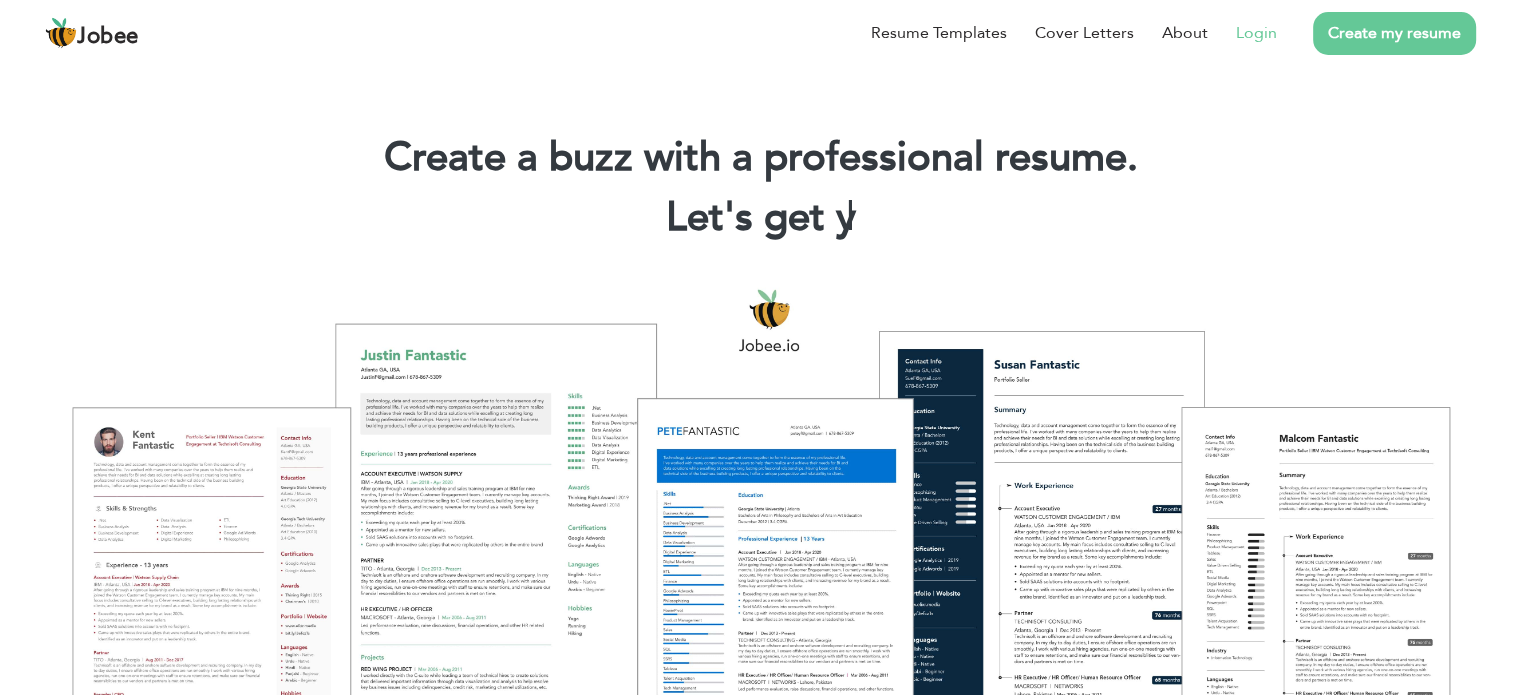 click on "Login" at bounding box center (1256, 33) 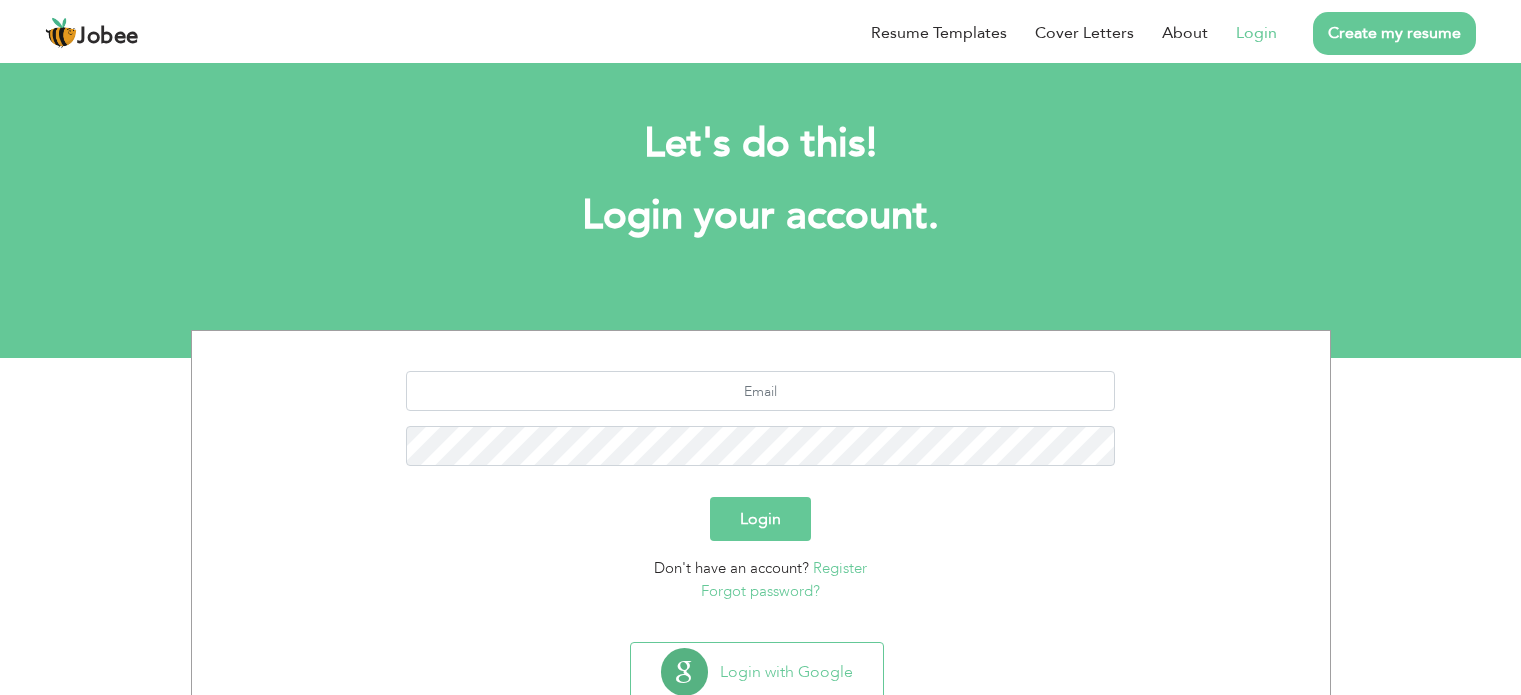 scroll, scrollTop: 0, scrollLeft: 0, axis: both 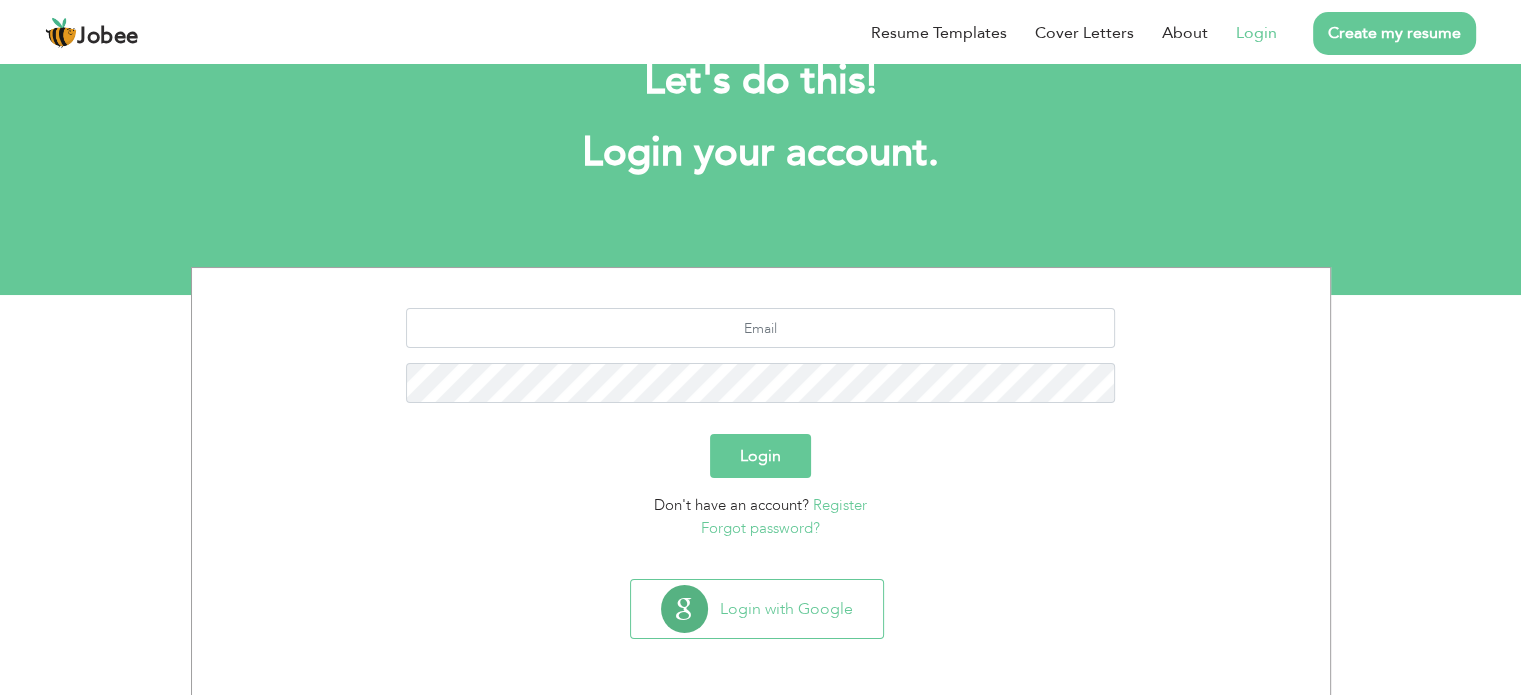 click on "Register" at bounding box center [840, 505] 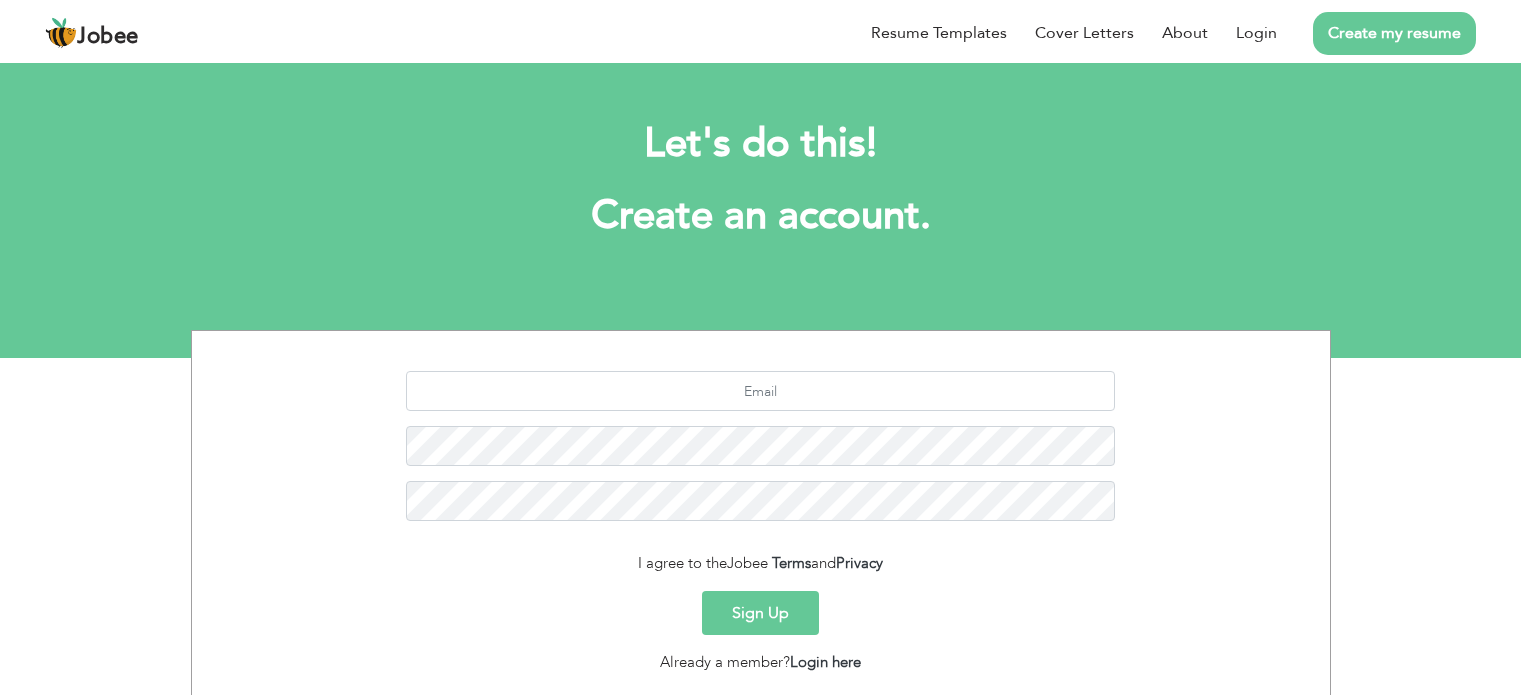scroll, scrollTop: 0, scrollLeft: 0, axis: both 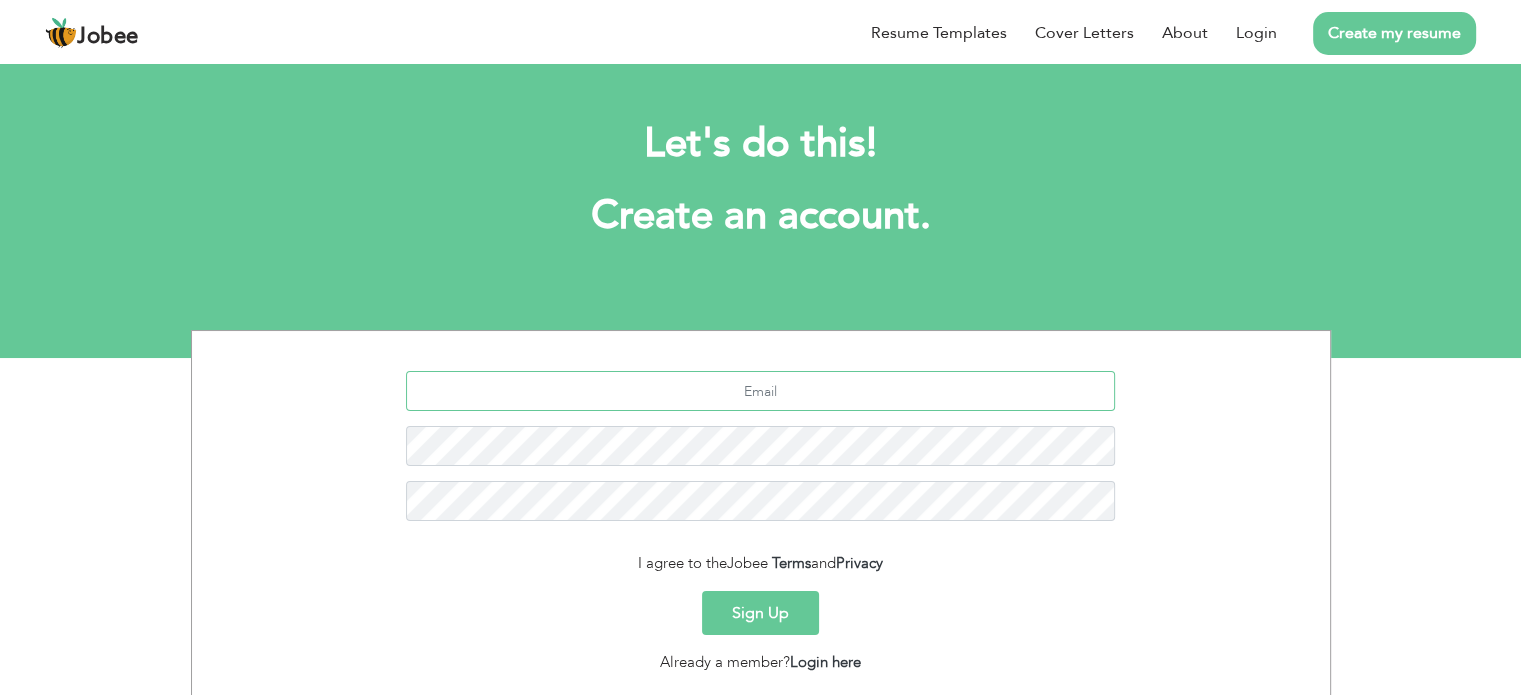 click at bounding box center (760, 391) 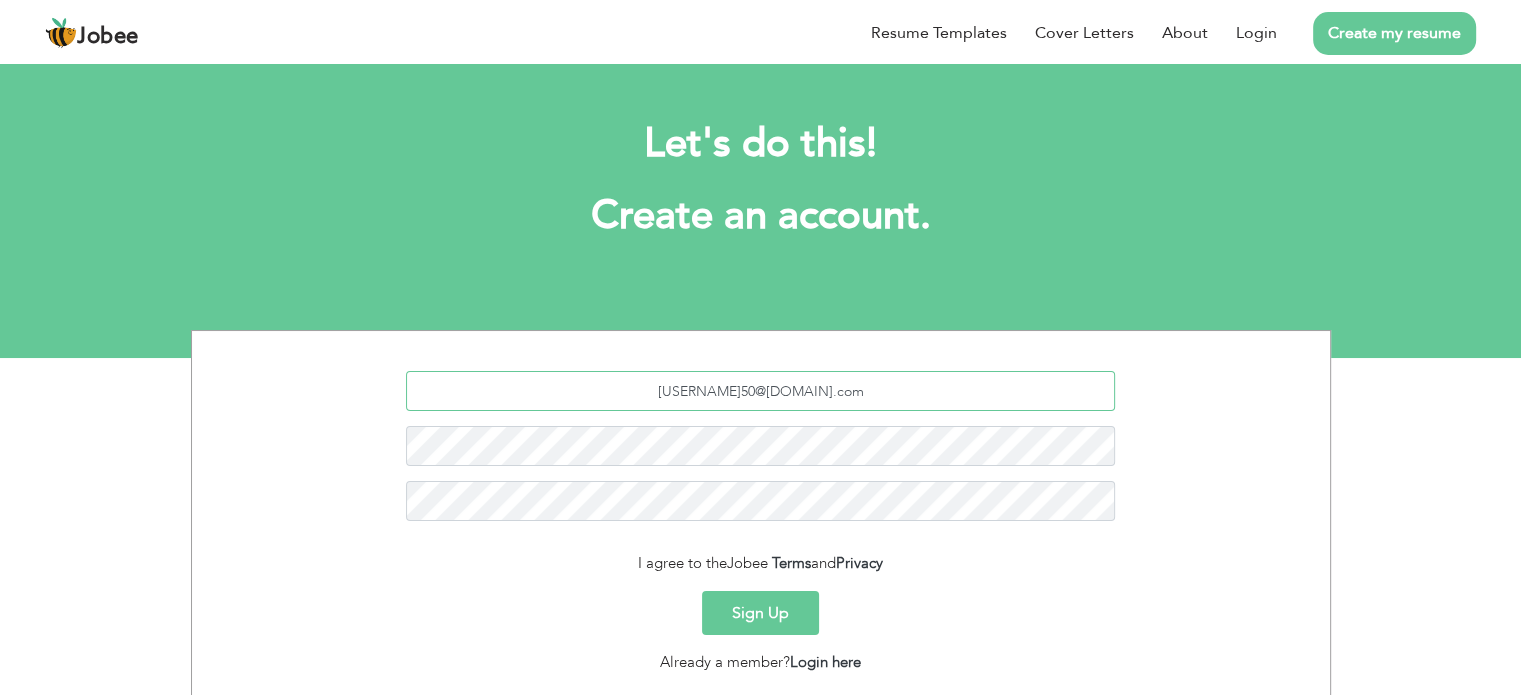 type on "unsashafiq50@gmail.com" 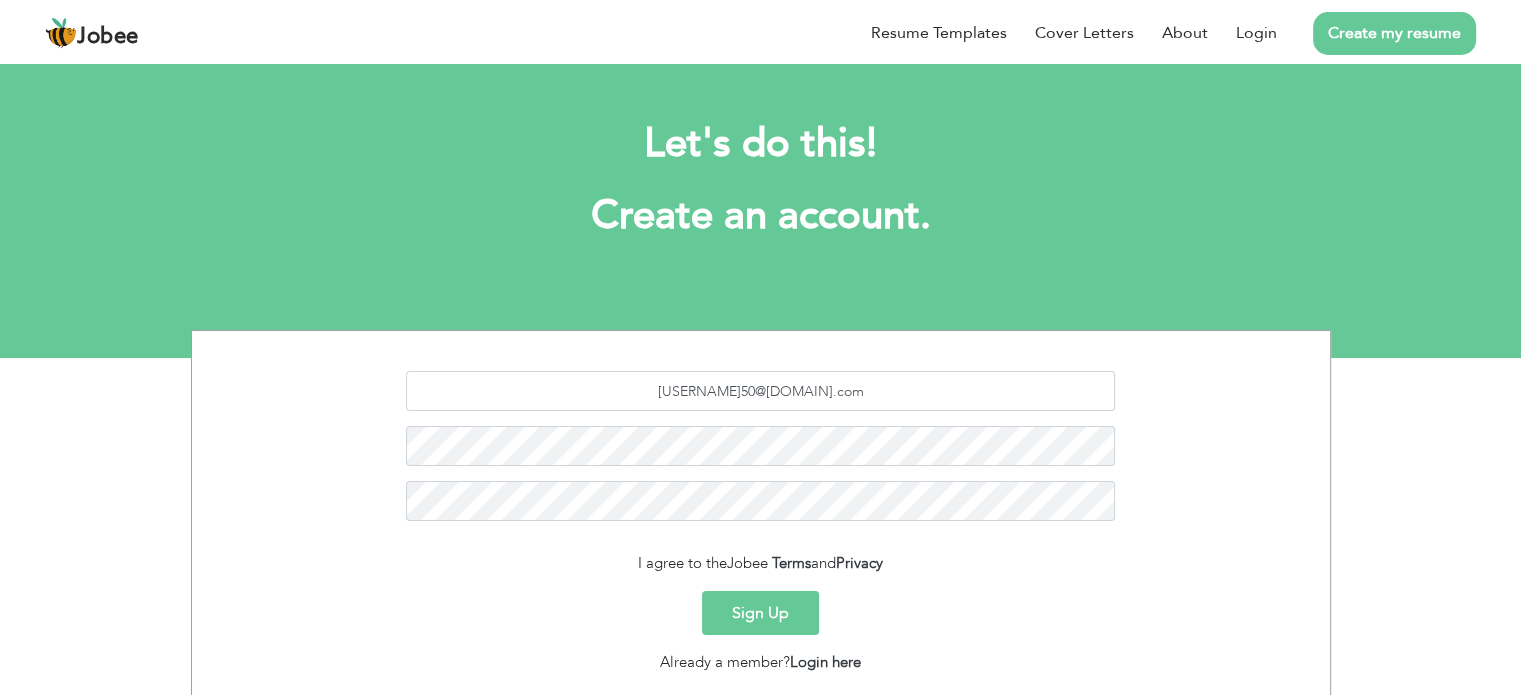 drag, startPoint x: 772, startPoint y: 618, endPoint x: 736, endPoint y: 609, distance: 37.107952 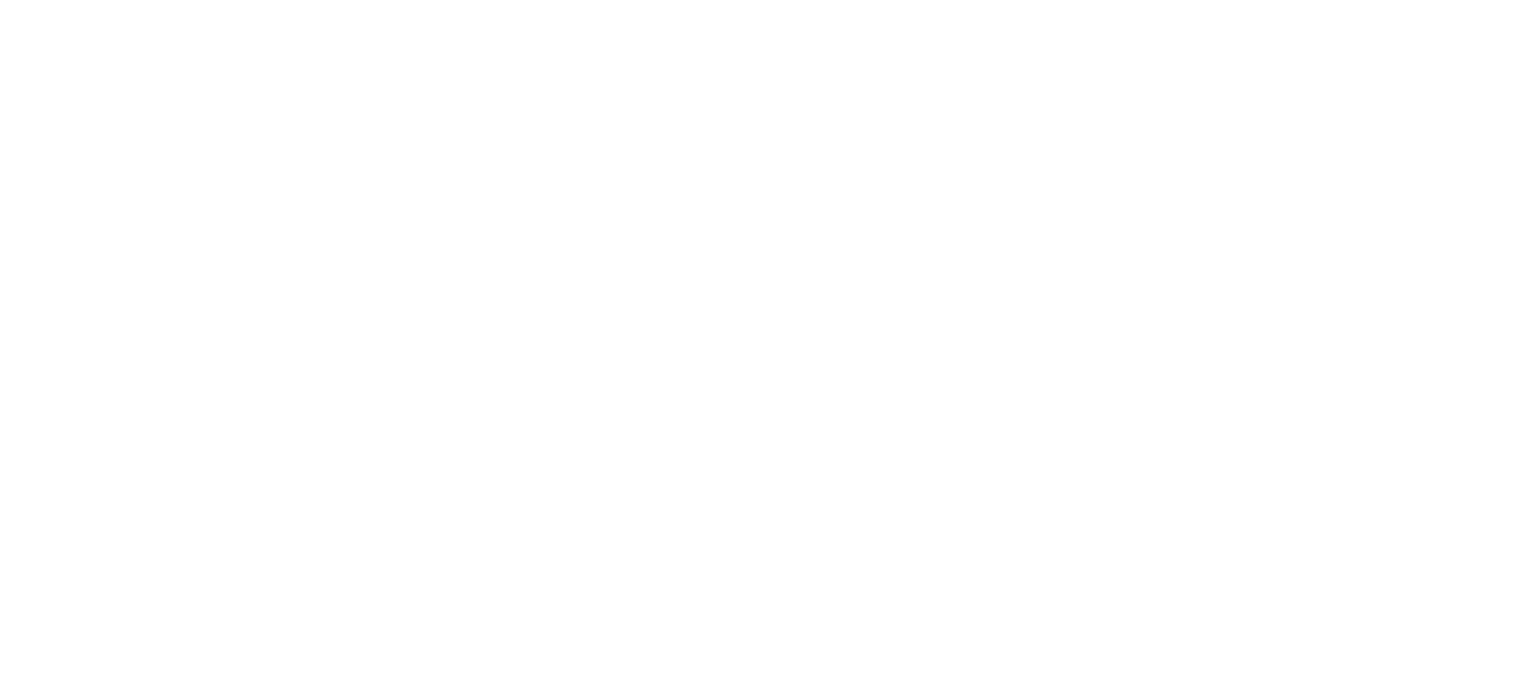 scroll, scrollTop: 0, scrollLeft: 0, axis: both 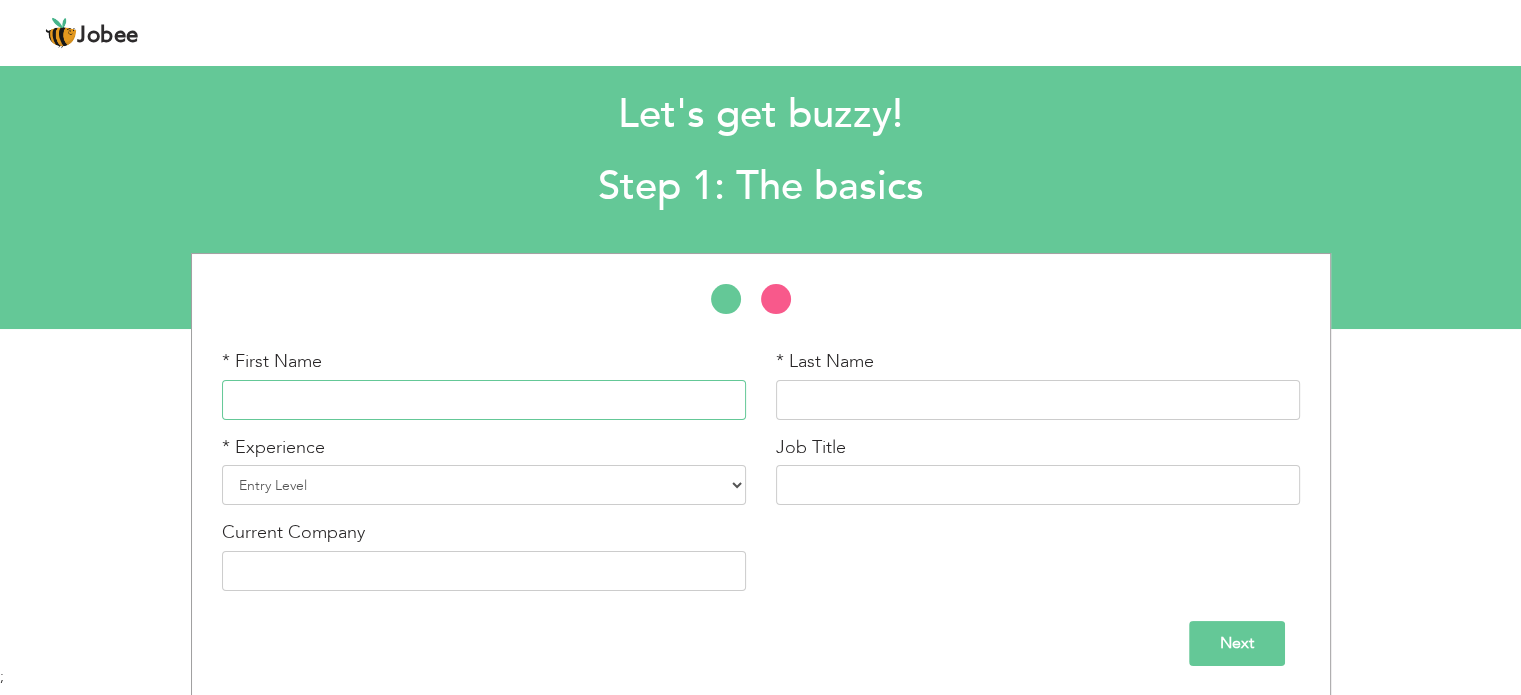 click at bounding box center [484, 400] 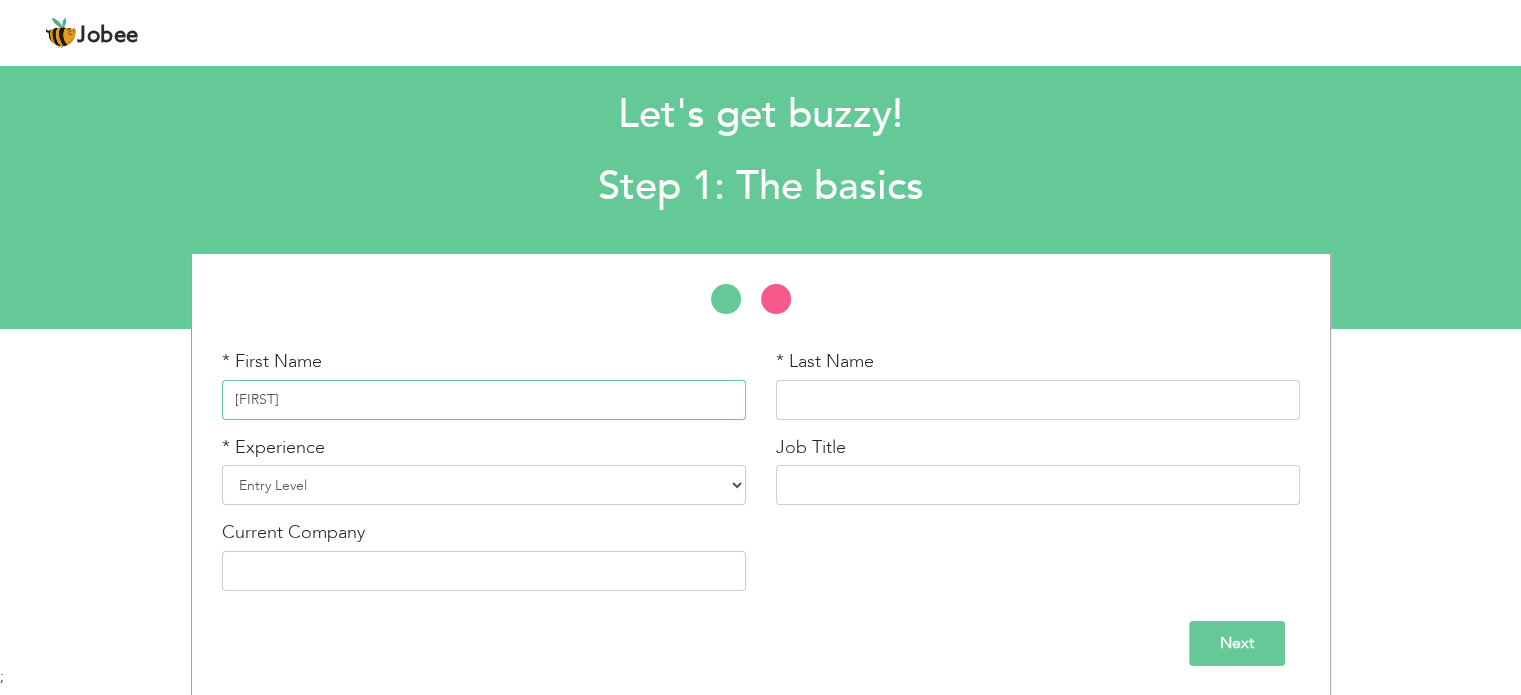 type on "Unsa" 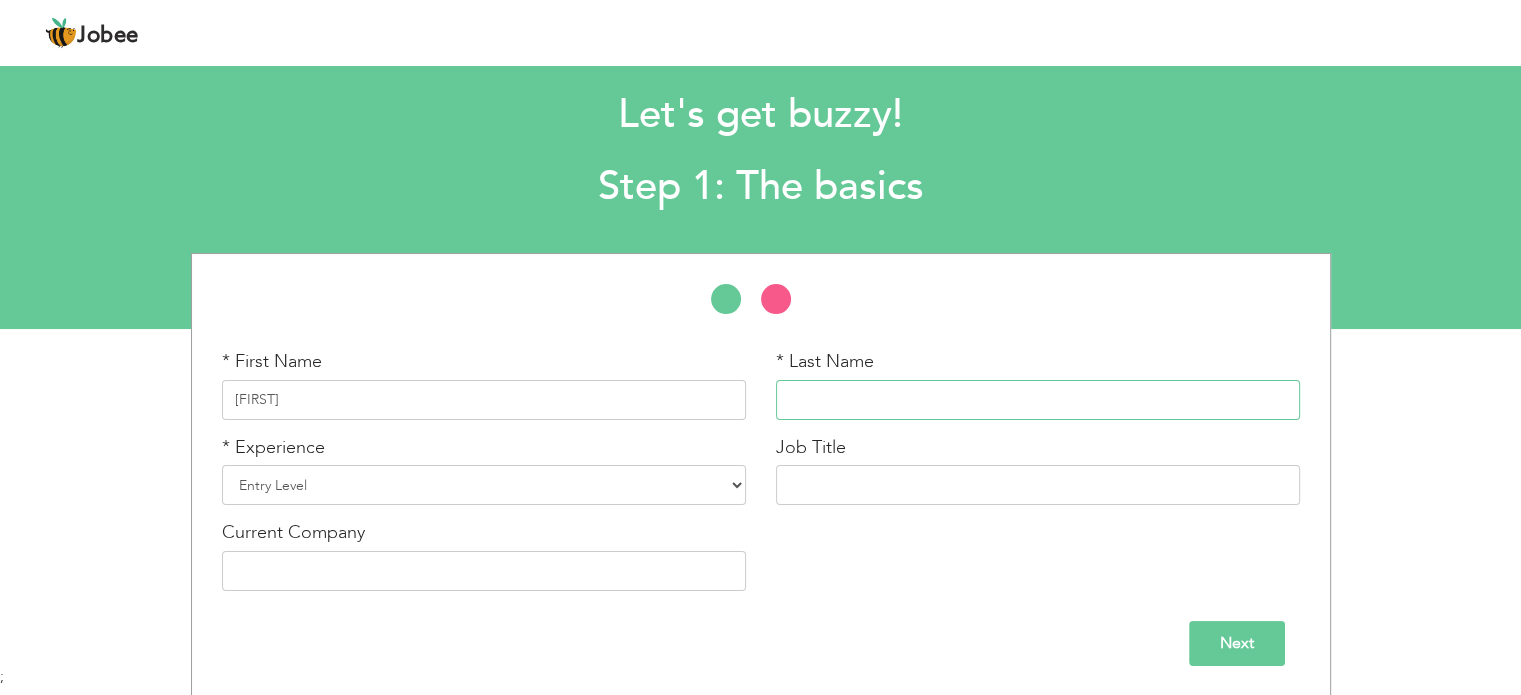 click at bounding box center [1038, 400] 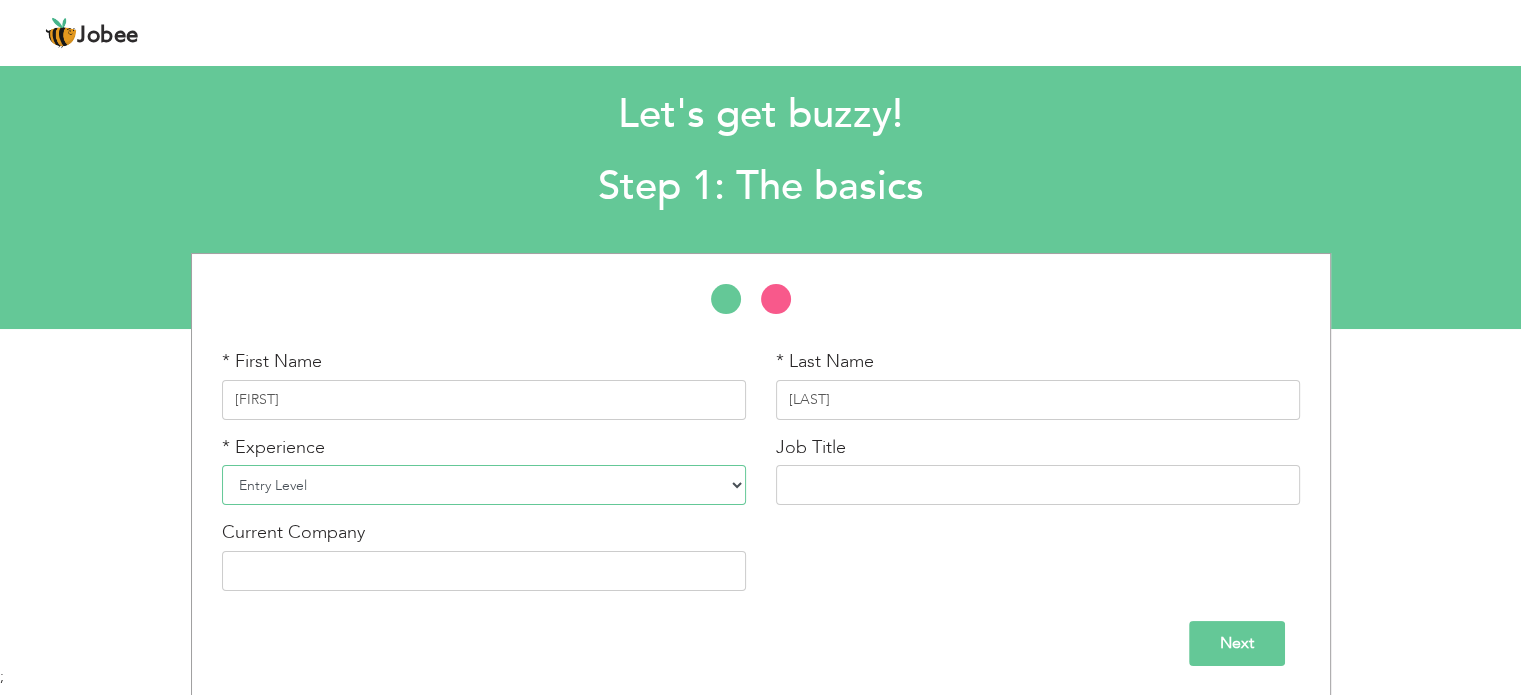 click on "Entry Level
Less than 1 Year
1 Year
2 Years
3 Years
4 Years
5 Years
6 Years
7 Years
8 Years
9 Years
10 Years
11 Years
12 Years
13 Years
14 Years
15 Years
16 Years
17 Years
18 Years
19 Years
20 Years
21 Years
22 Years
23 Years
24 Years
25 Years
26 Years
27 Years
28 Years
29 Years
30 Years
31 Years
32 Years
33 Years
34 Years
35 Years
More than 35 Years" at bounding box center (484, 485) 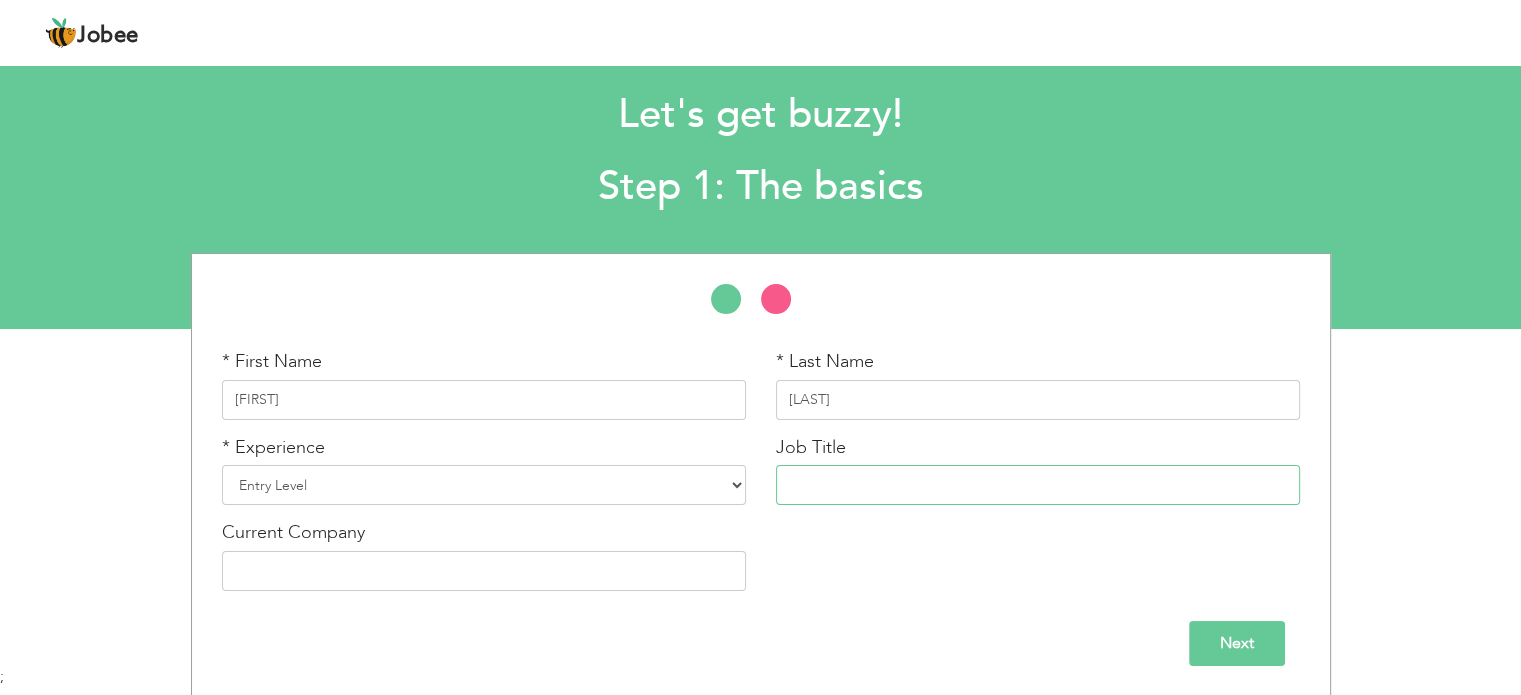 click at bounding box center [1038, 485] 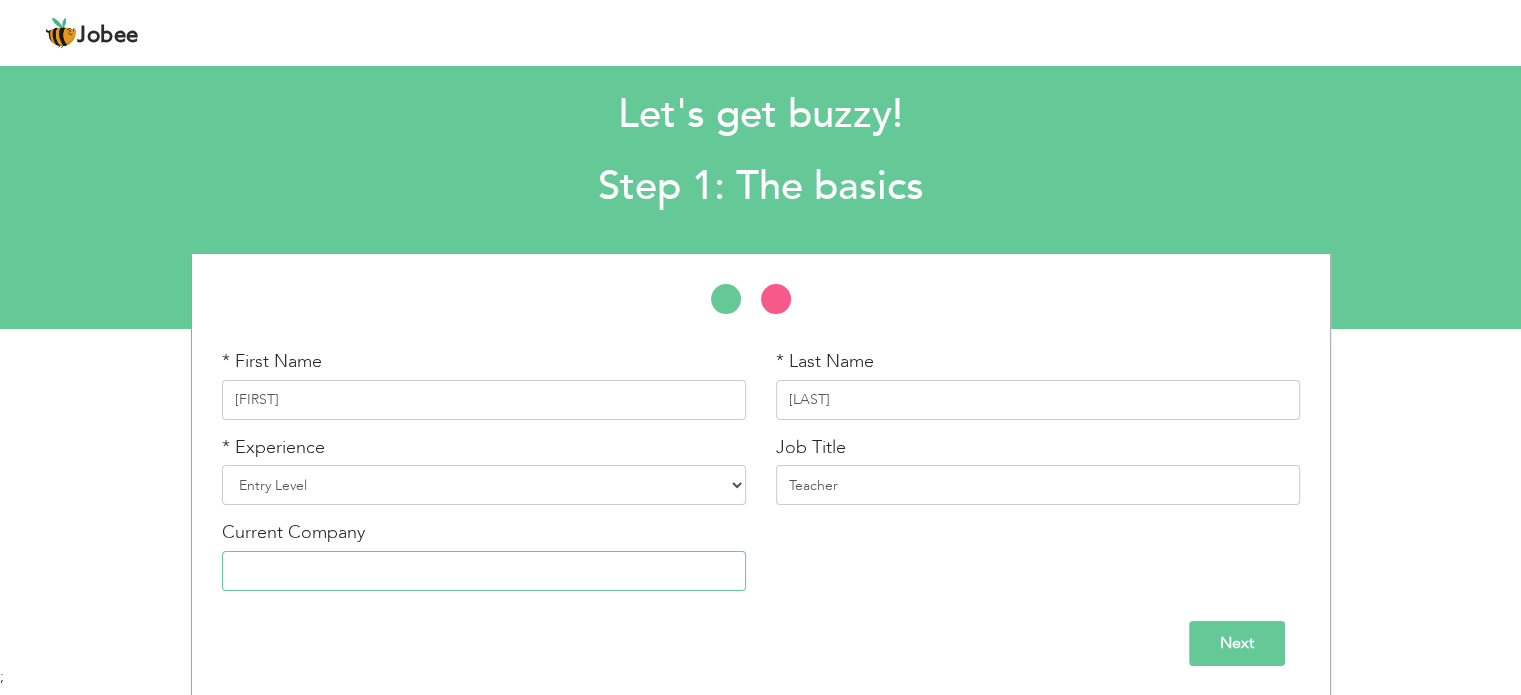 click at bounding box center [484, 571] 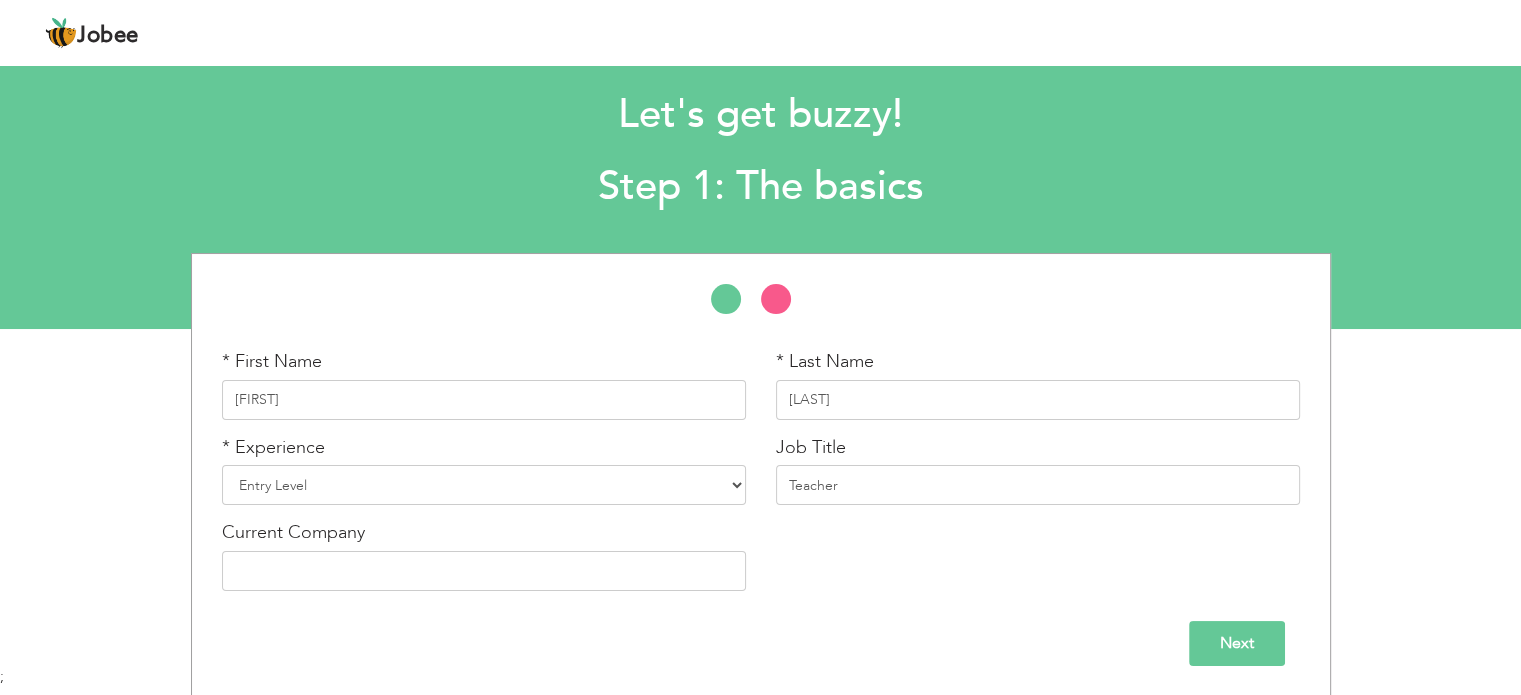 click on "* First Name
Unsa
* Last Name
SHAFIQ
* Experience
Entry Level
Less than 1 Year
1 Year
2 Years
3 Years
4 Years
5 Years
6 Years
7 Years
8 Years
9 Years
10 Years
11 Years
12 Years
13 Years
14 Years
15 Years
16 Years
17 Years
18 Years
19 Years
20 Years
21 Years
22 Years
23 Years
24 Years
25 Years
26 Years
27 Years
28 Years
29 Years
30 Years
31 Years
32 Years
33 Years
34 Years
35 Years
Job Title" at bounding box center (761, 477) 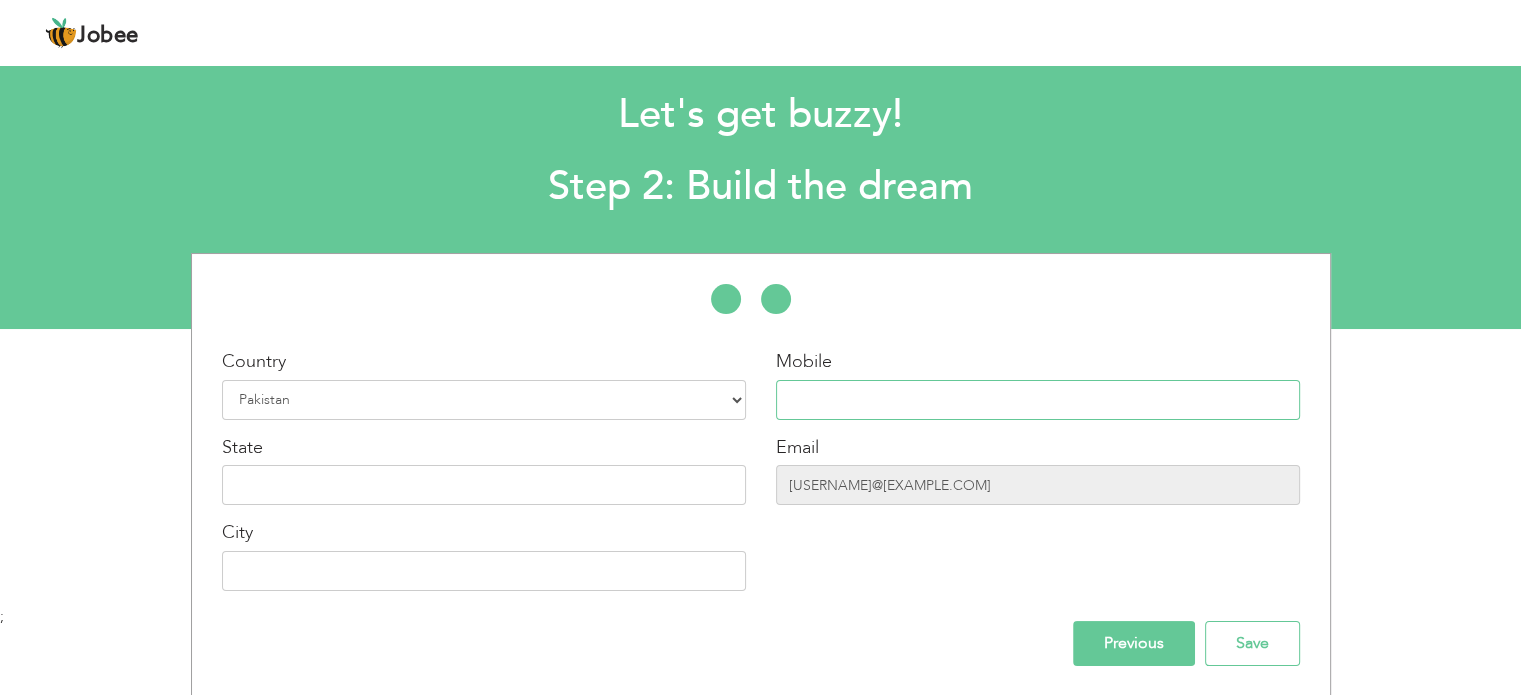 click at bounding box center [1038, 400] 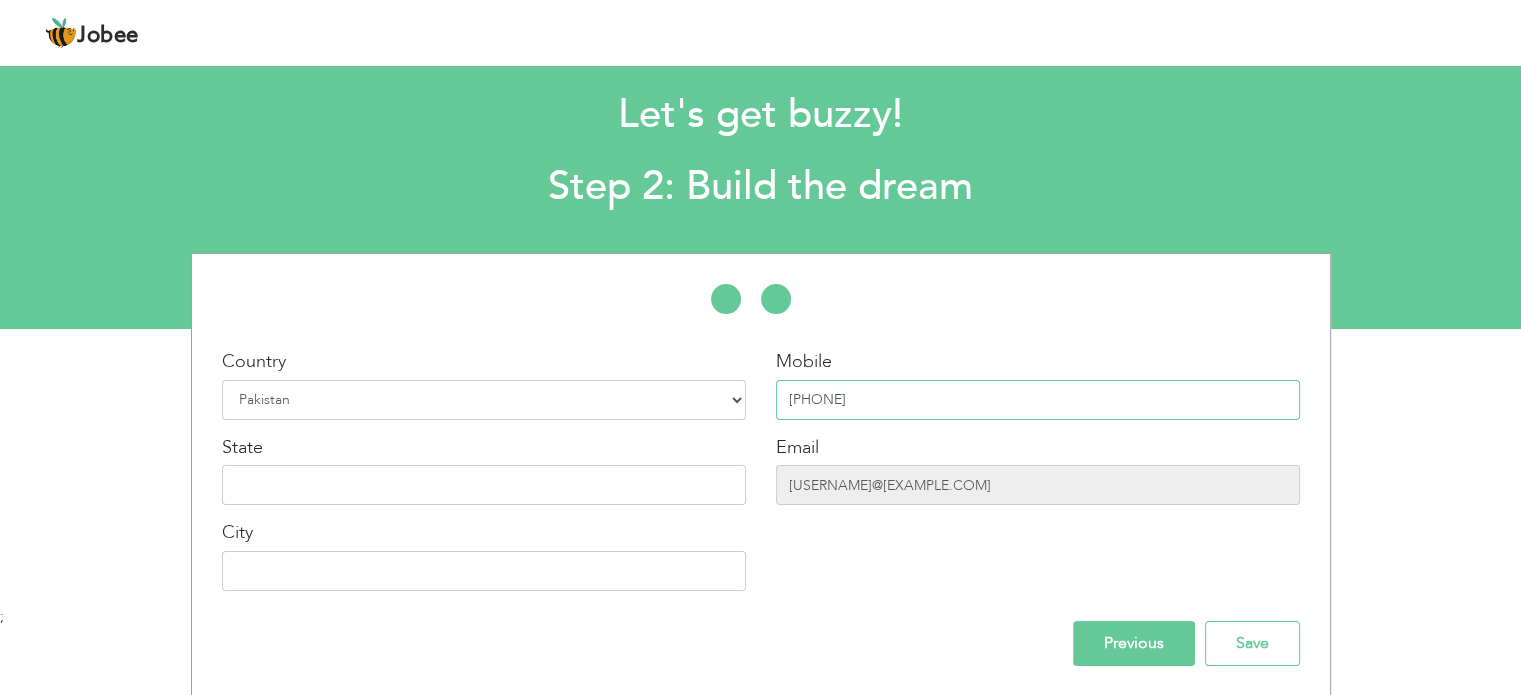type on "03009188583" 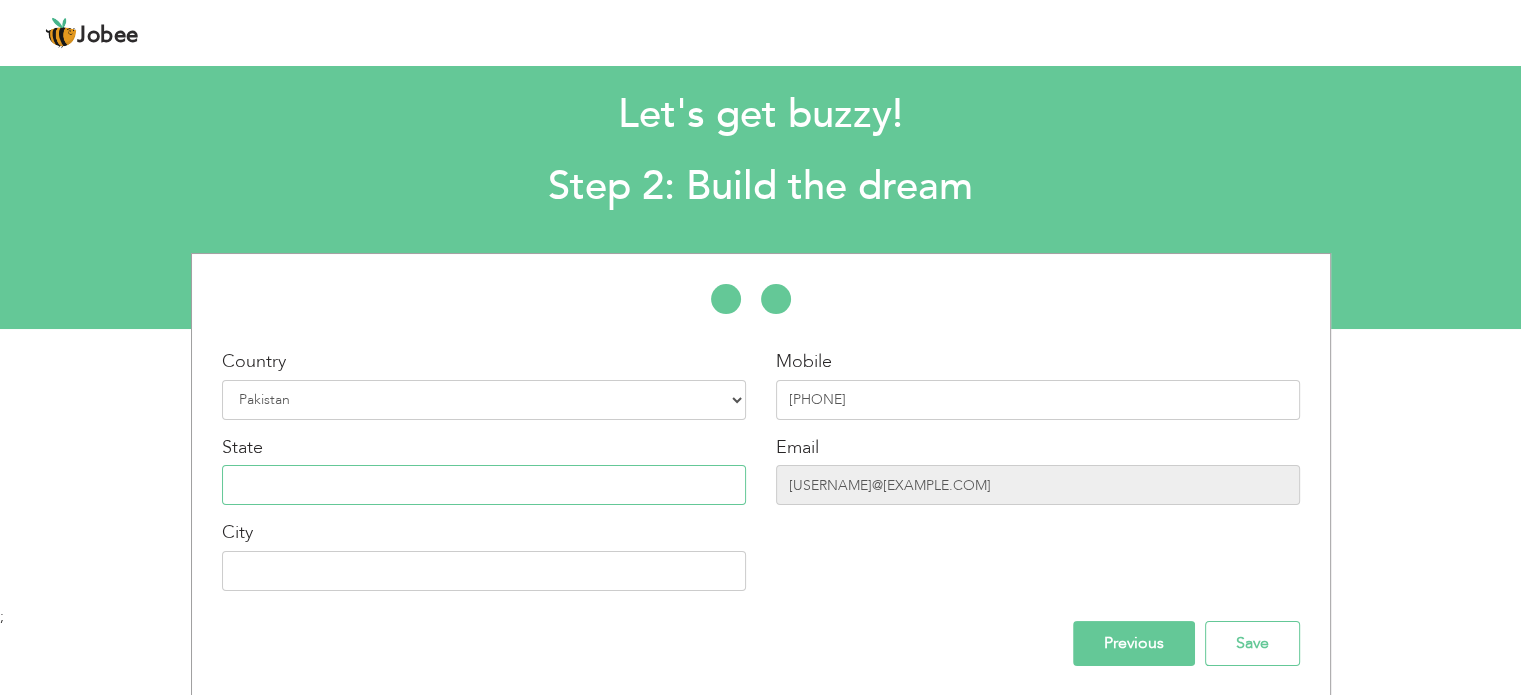 click at bounding box center (484, 485) 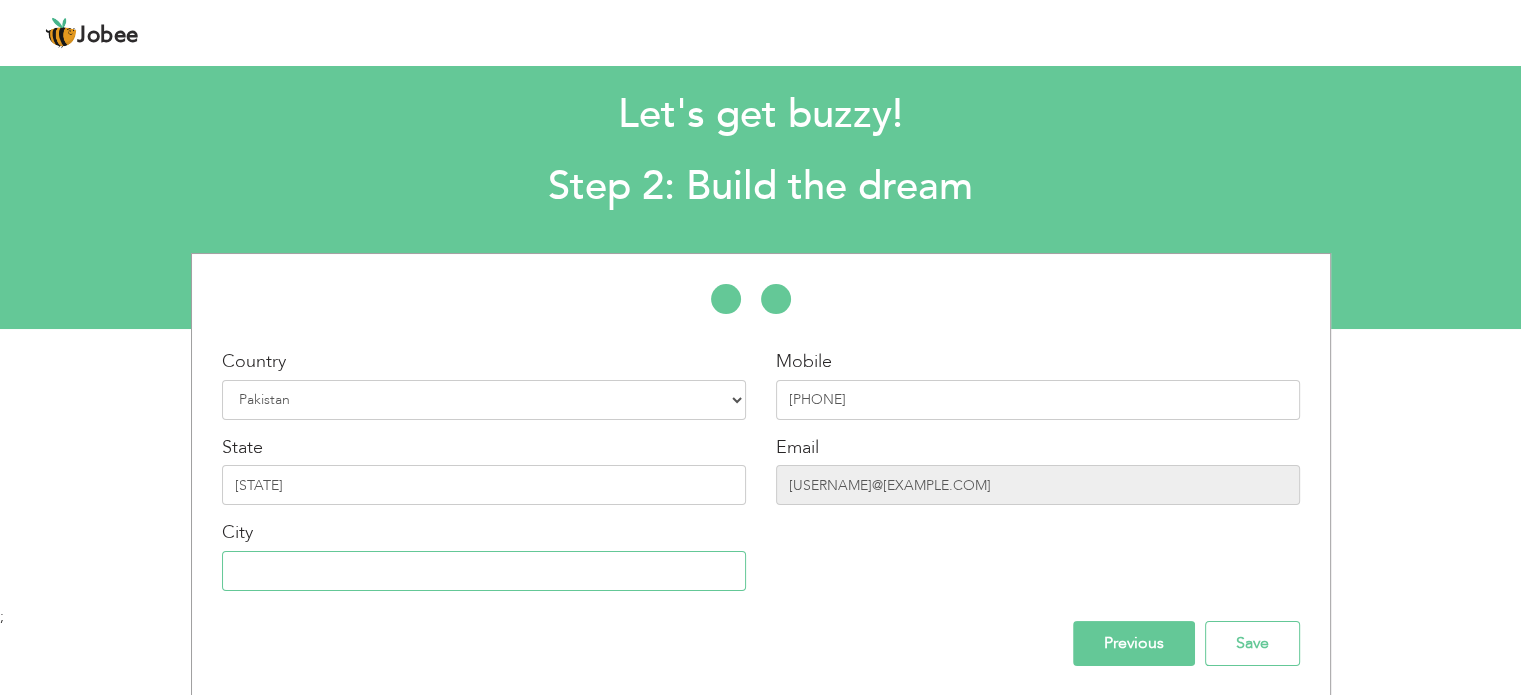 type on "[CITY]" 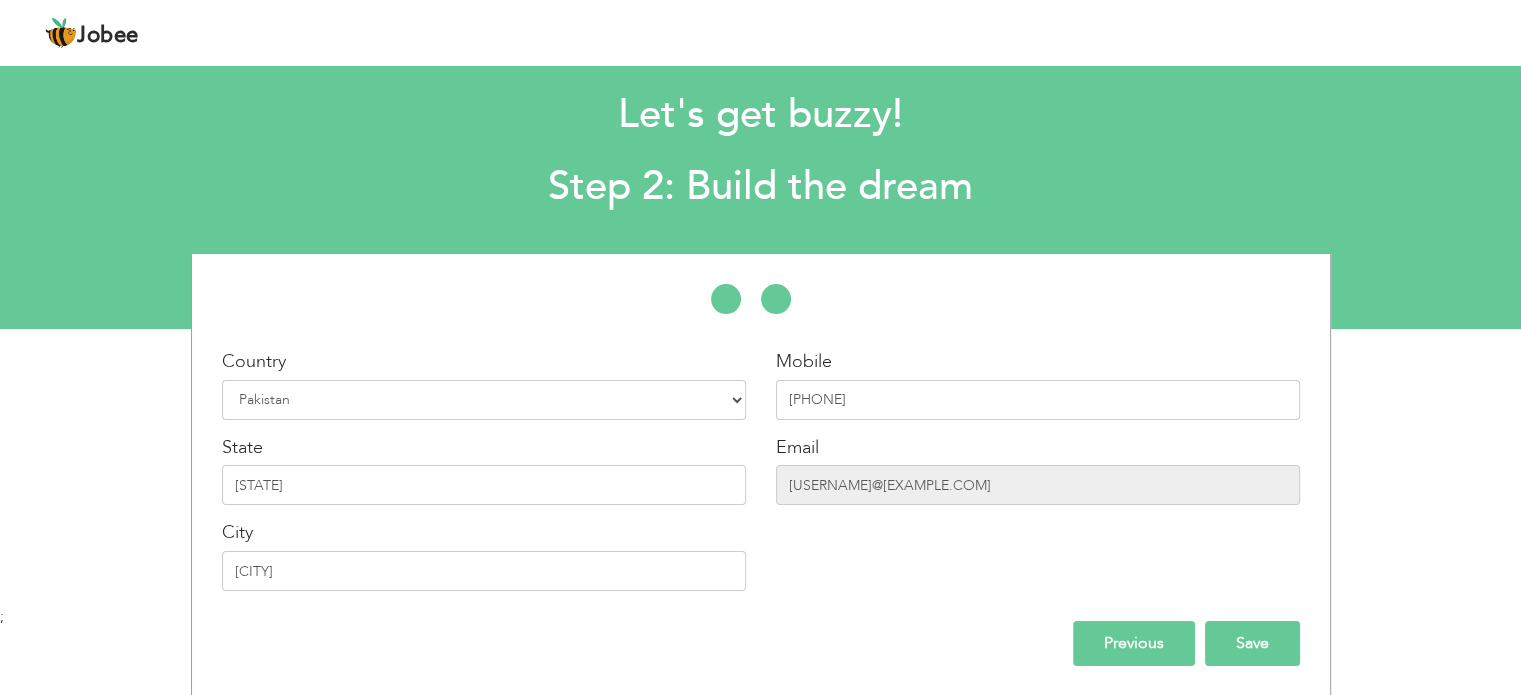 click on "Save" at bounding box center (1252, 643) 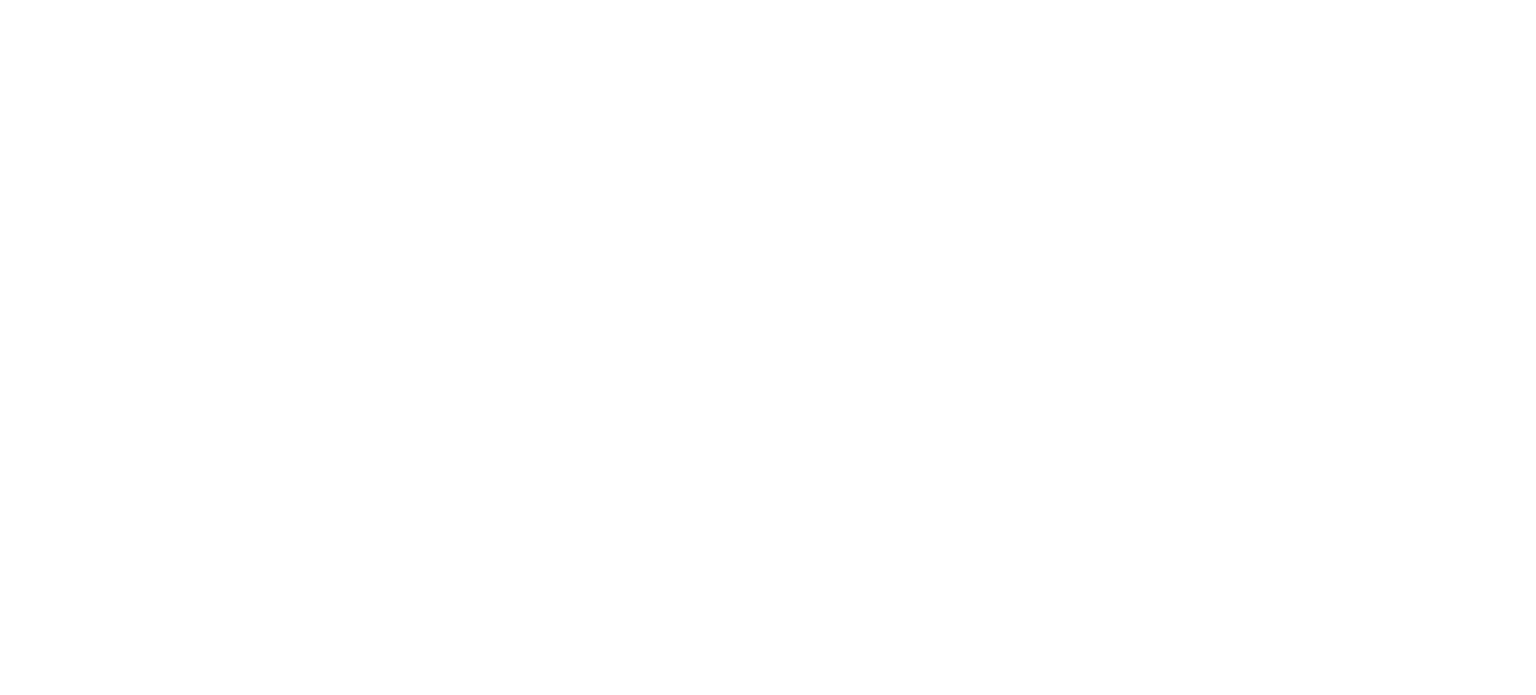 scroll, scrollTop: 0, scrollLeft: 0, axis: both 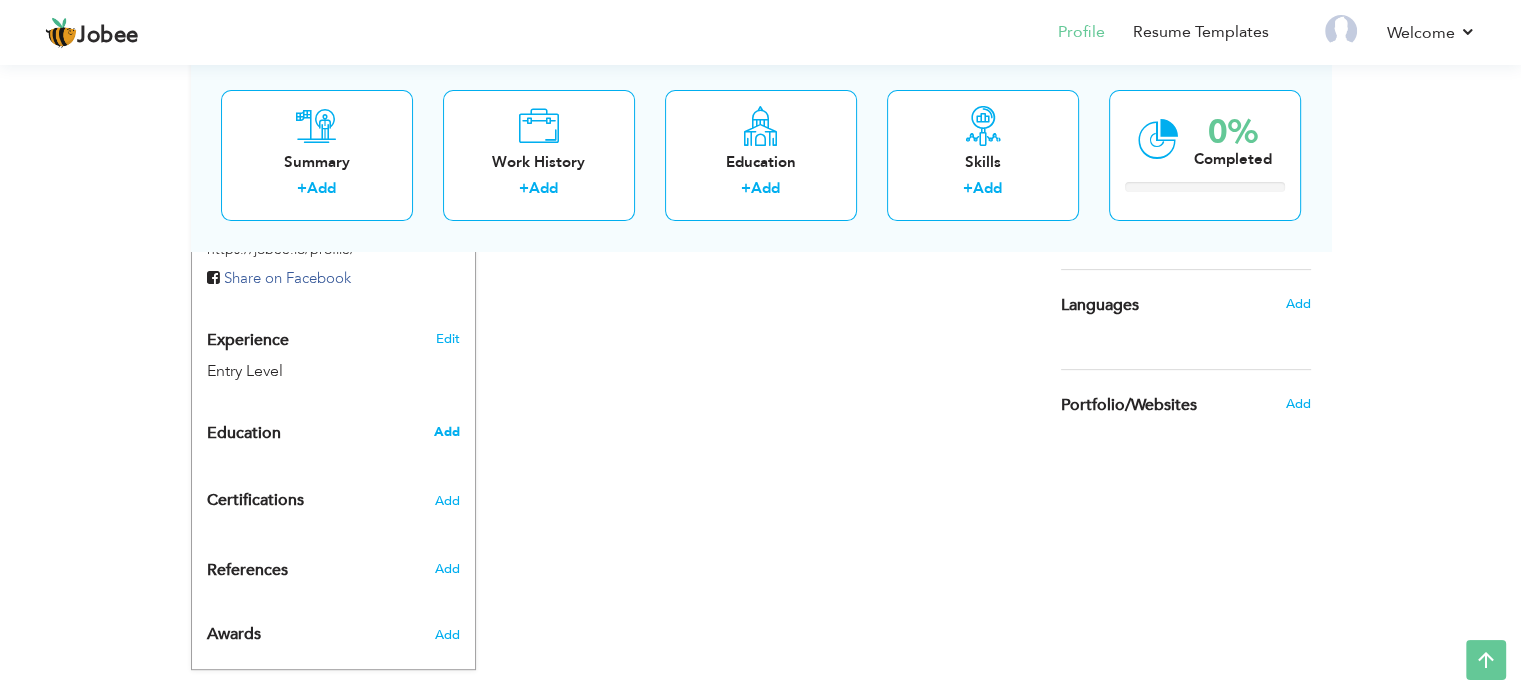 click on "Add" at bounding box center (446, 432) 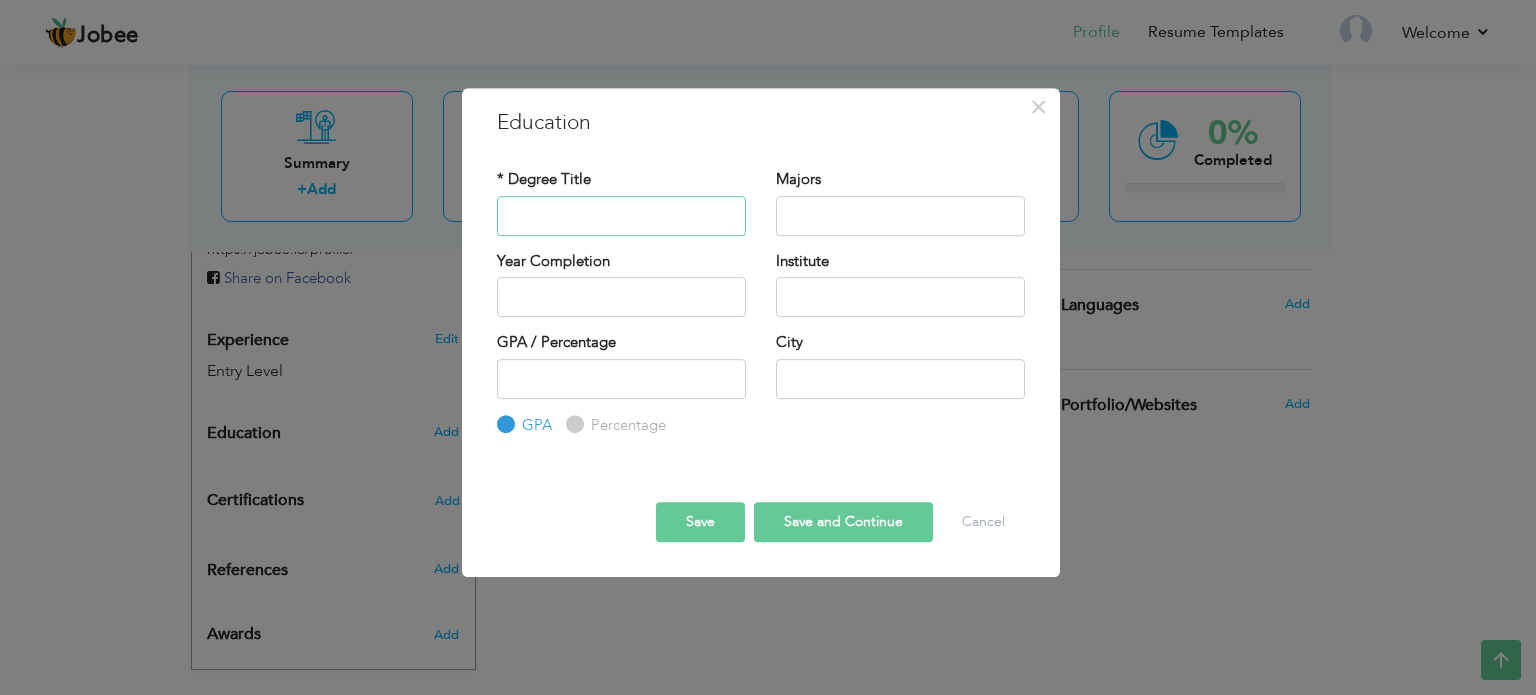 click at bounding box center (621, 216) 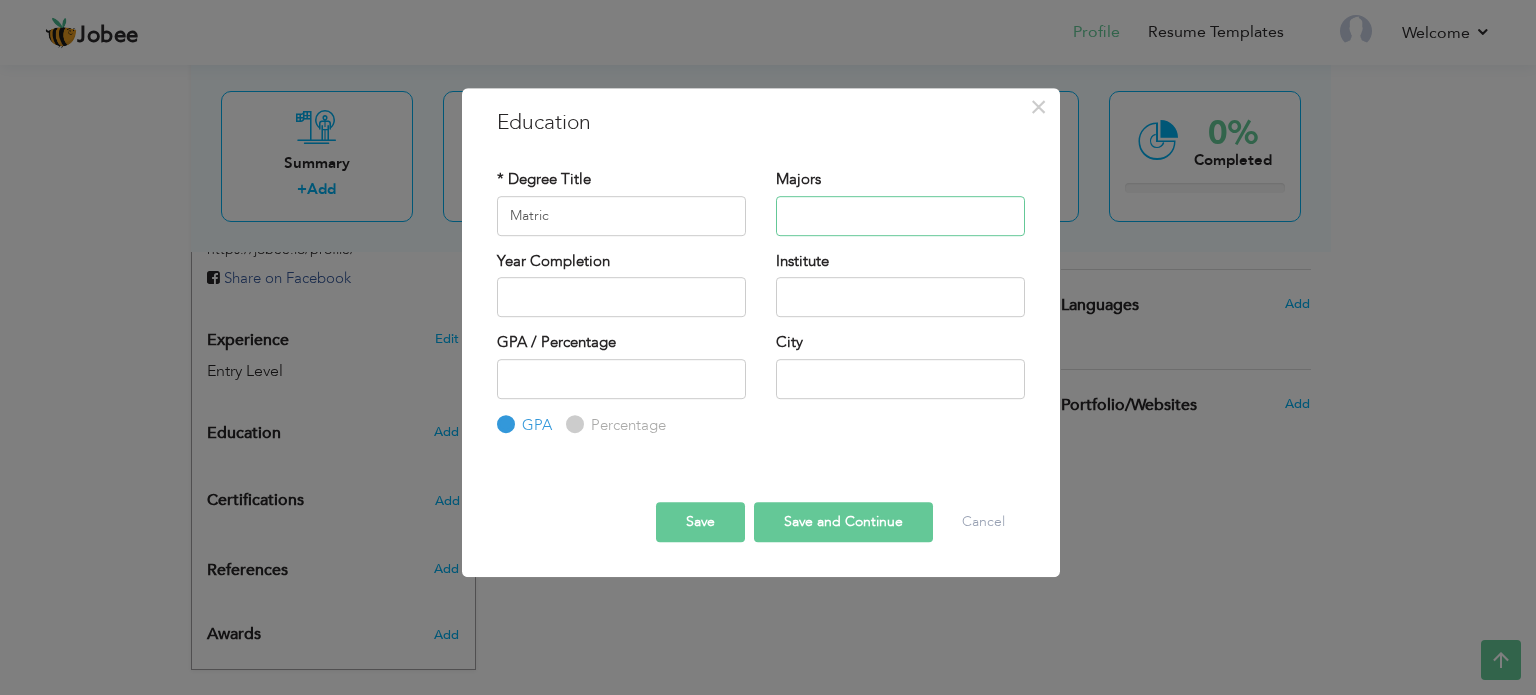 click at bounding box center [900, 216] 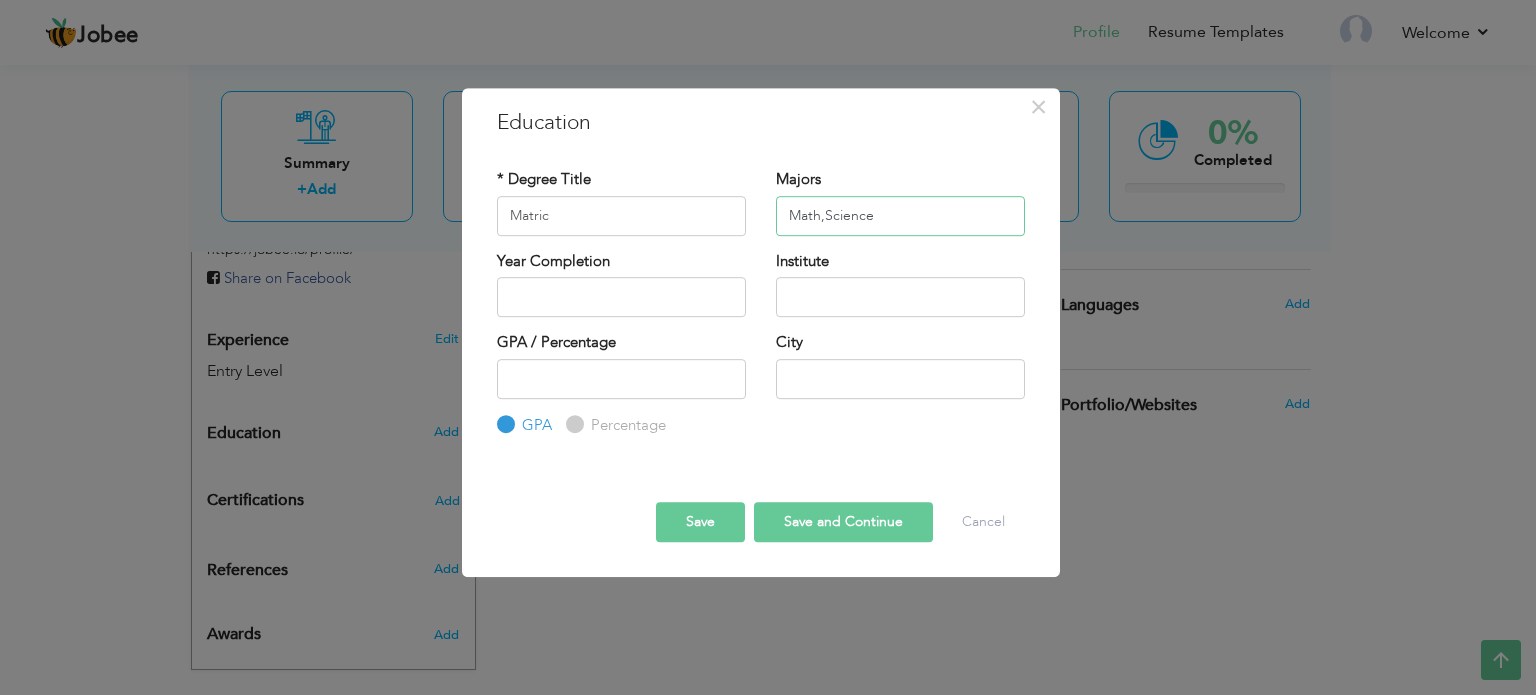 click on "Math,Science" at bounding box center [900, 216] 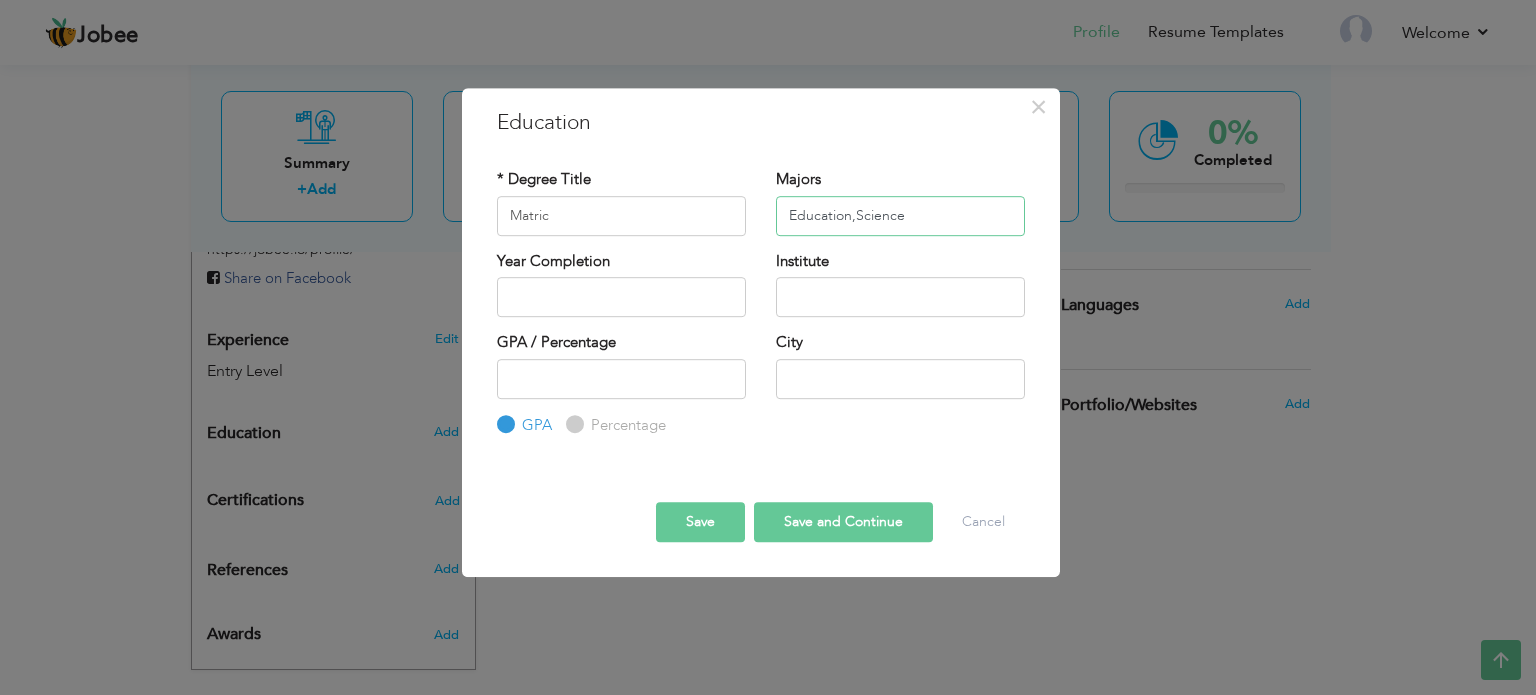type on "Education,Science" 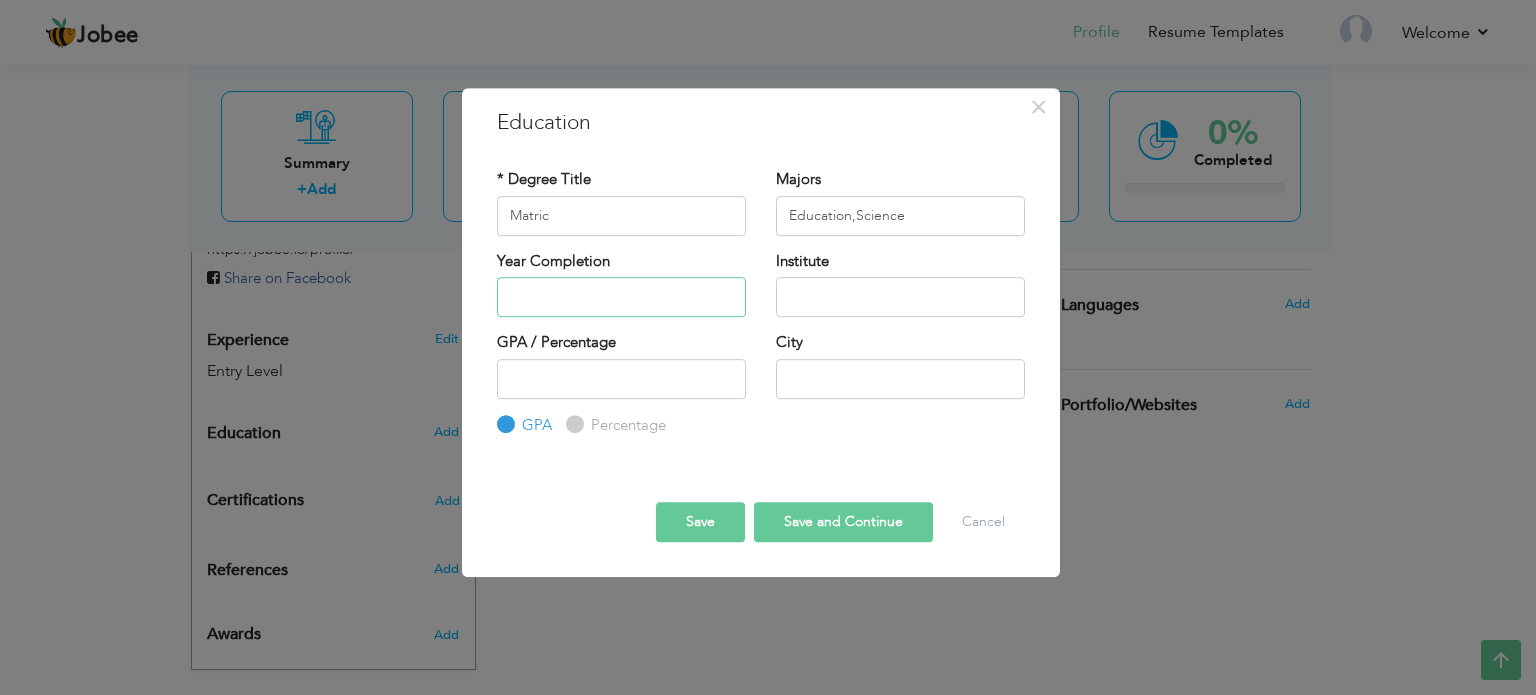 type on "2025" 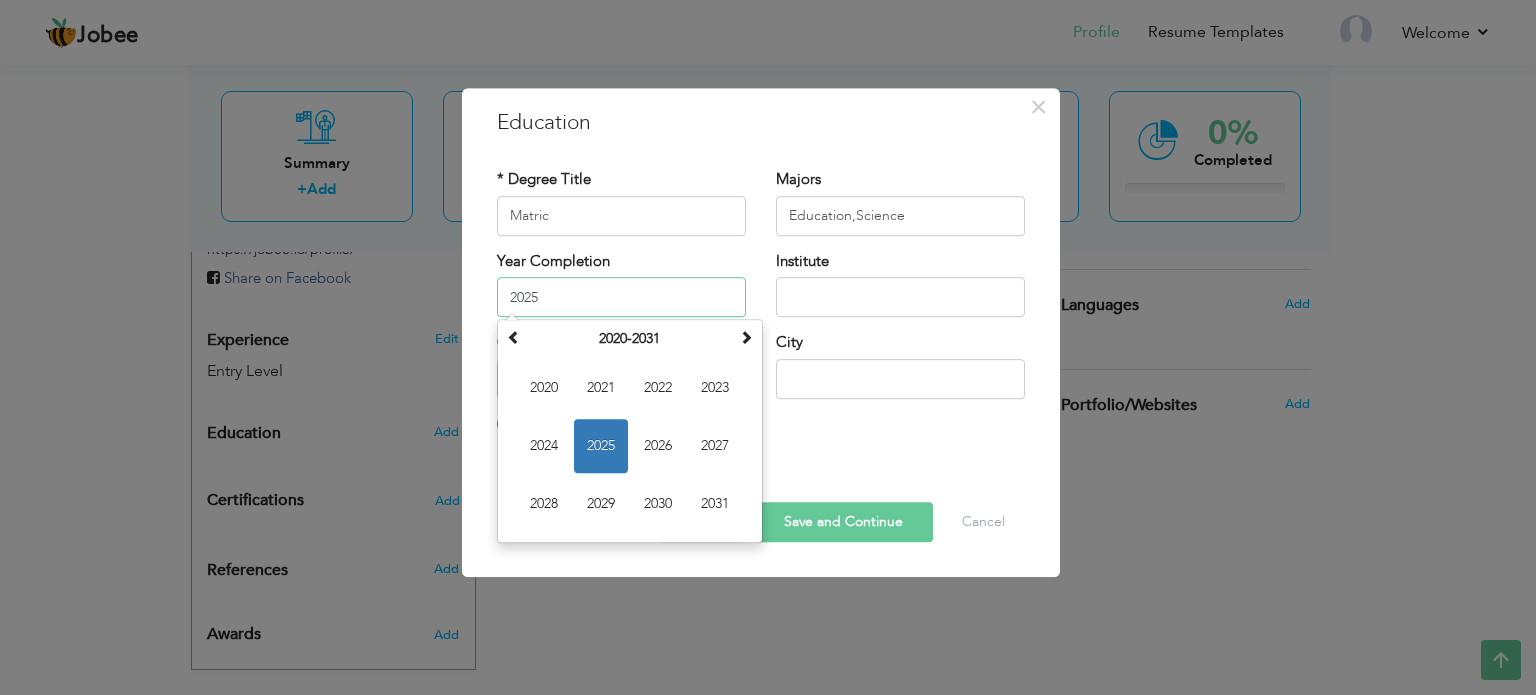 click on "2025" at bounding box center (621, 297) 